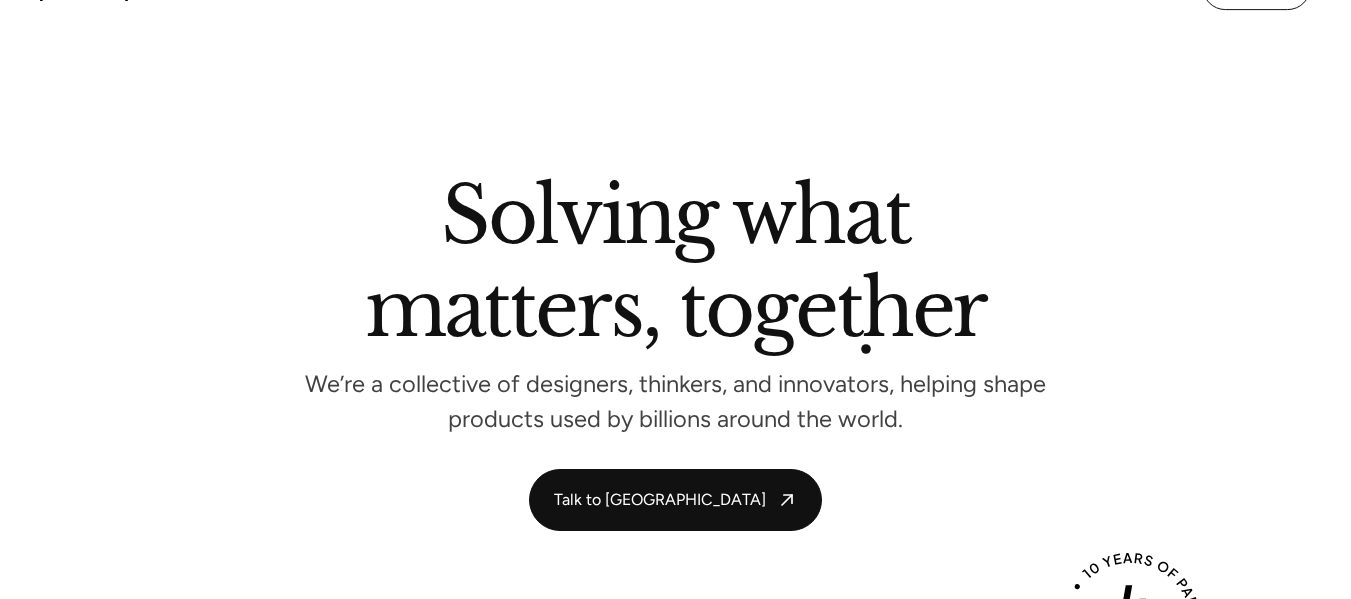 scroll, scrollTop: 396, scrollLeft: 0, axis: vertical 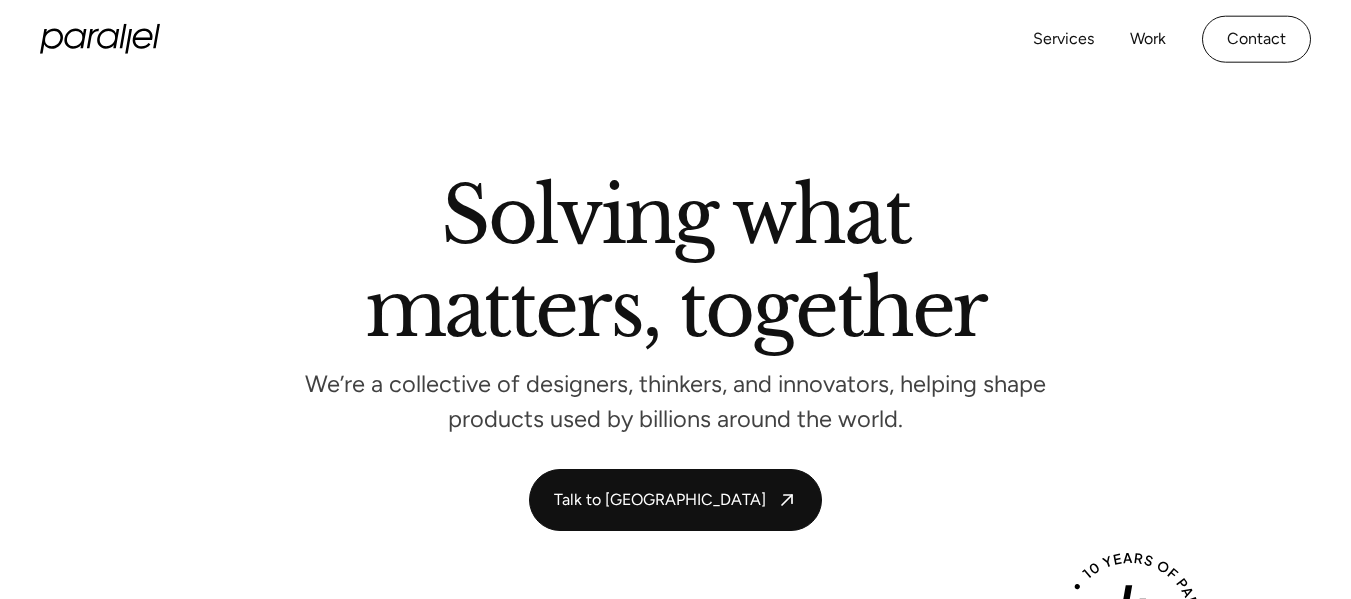click on "Services Work About Careers Contact" at bounding box center [1172, 39] 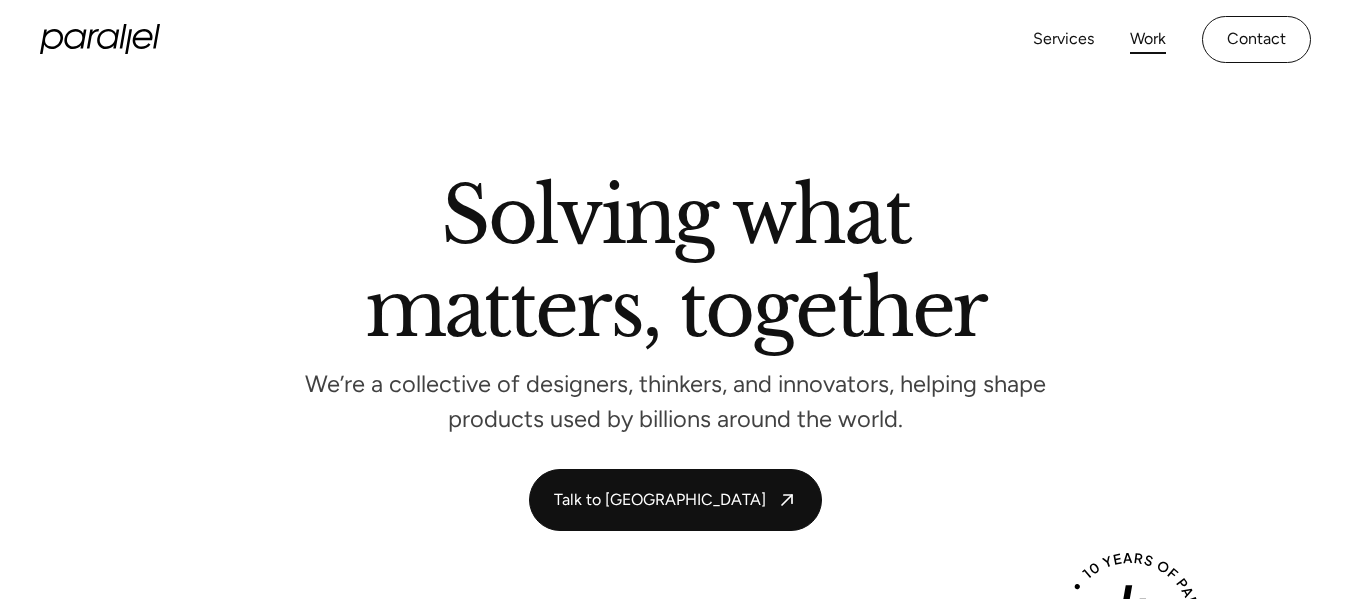 click on "Work" at bounding box center (1148, 39) 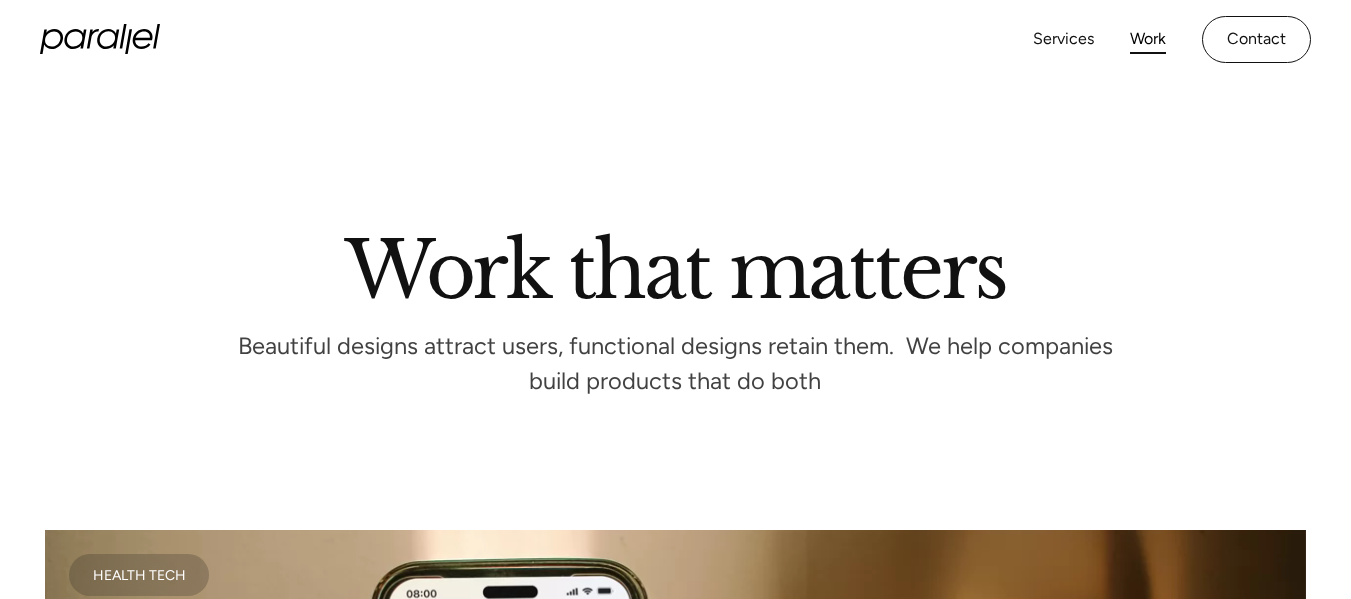 scroll, scrollTop: 410, scrollLeft: 0, axis: vertical 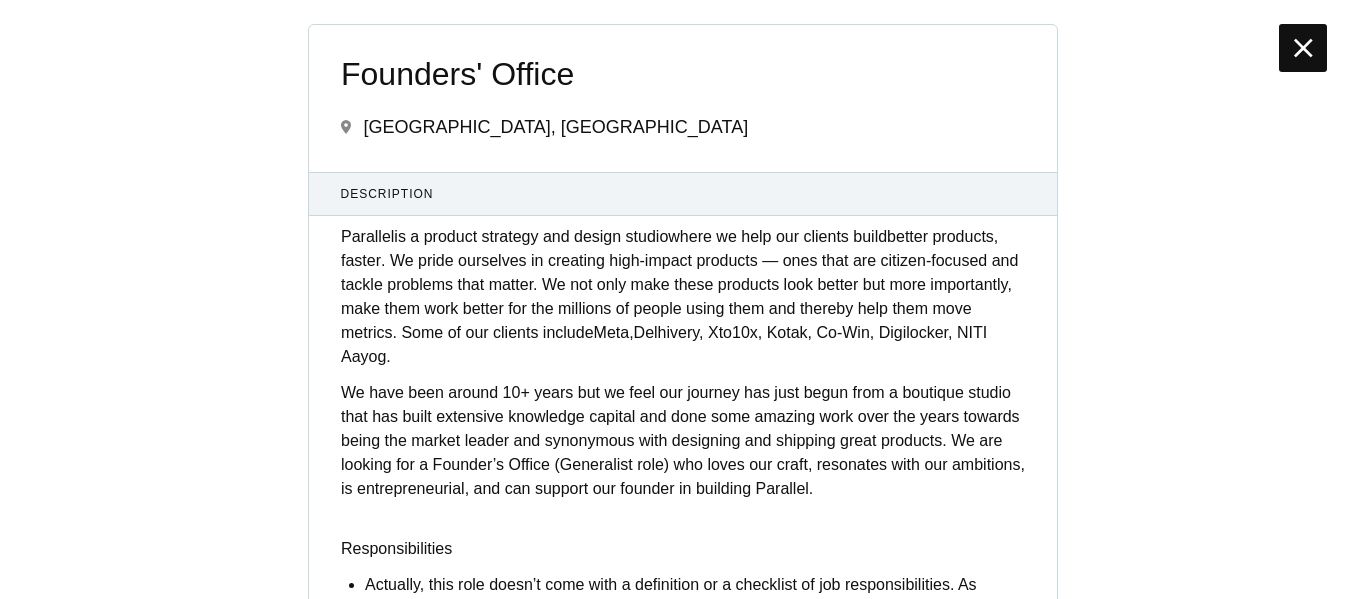 click at bounding box center (1303, 48) 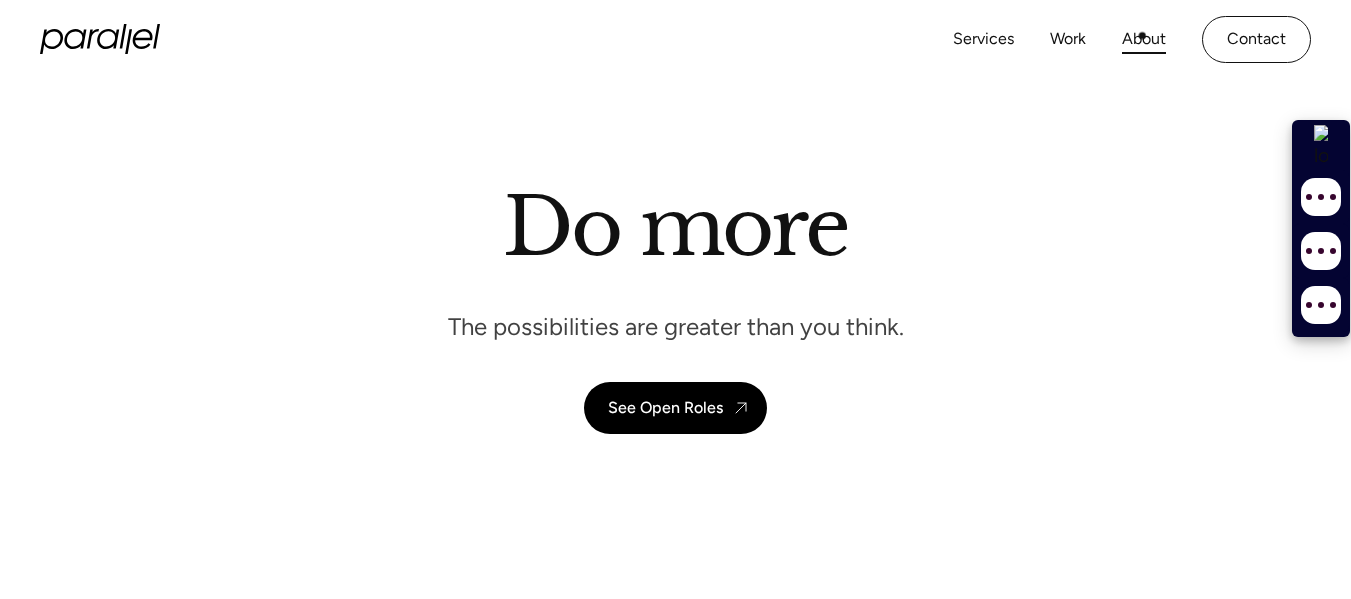 click on "About" at bounding box center (1144, 39) 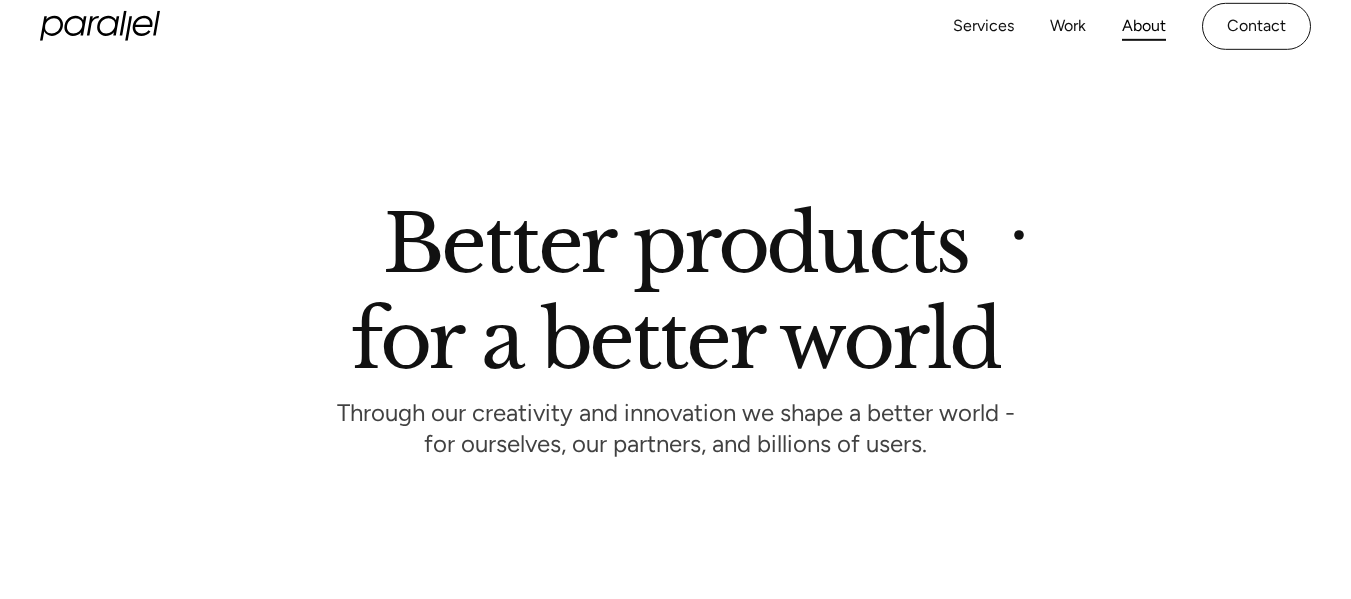 scroll, scrollTop: 521, scrollLeft: 0, axis: vertical 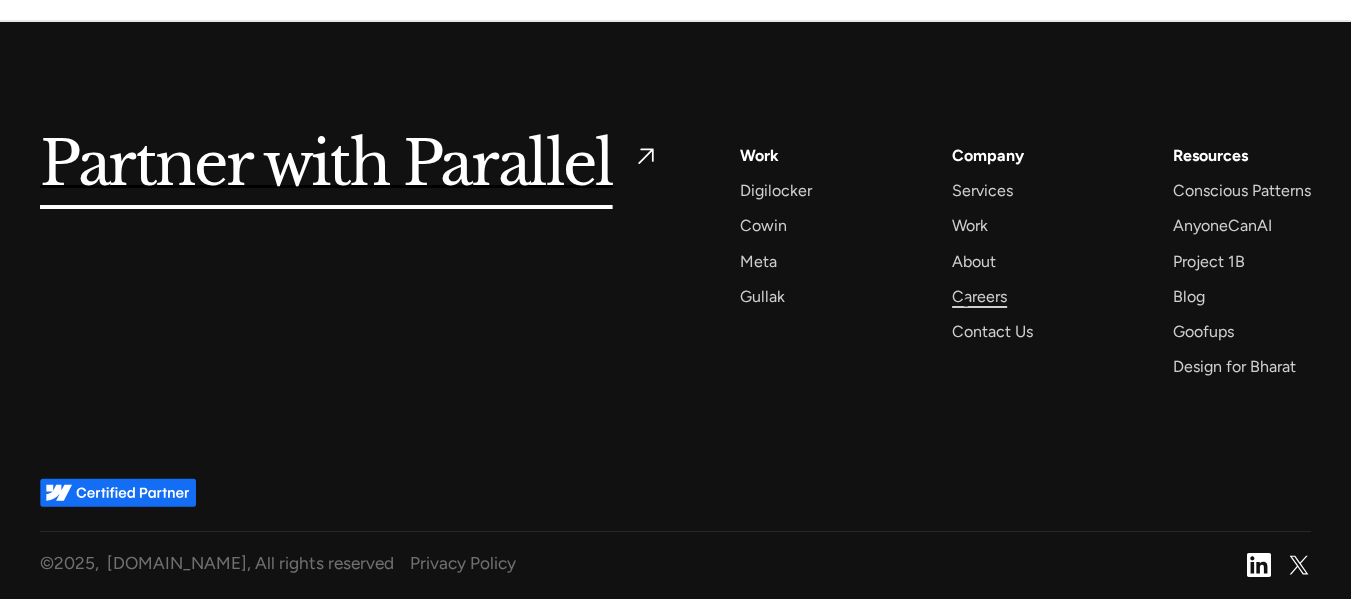 click on "Careers" at bounding box center (979, 296) 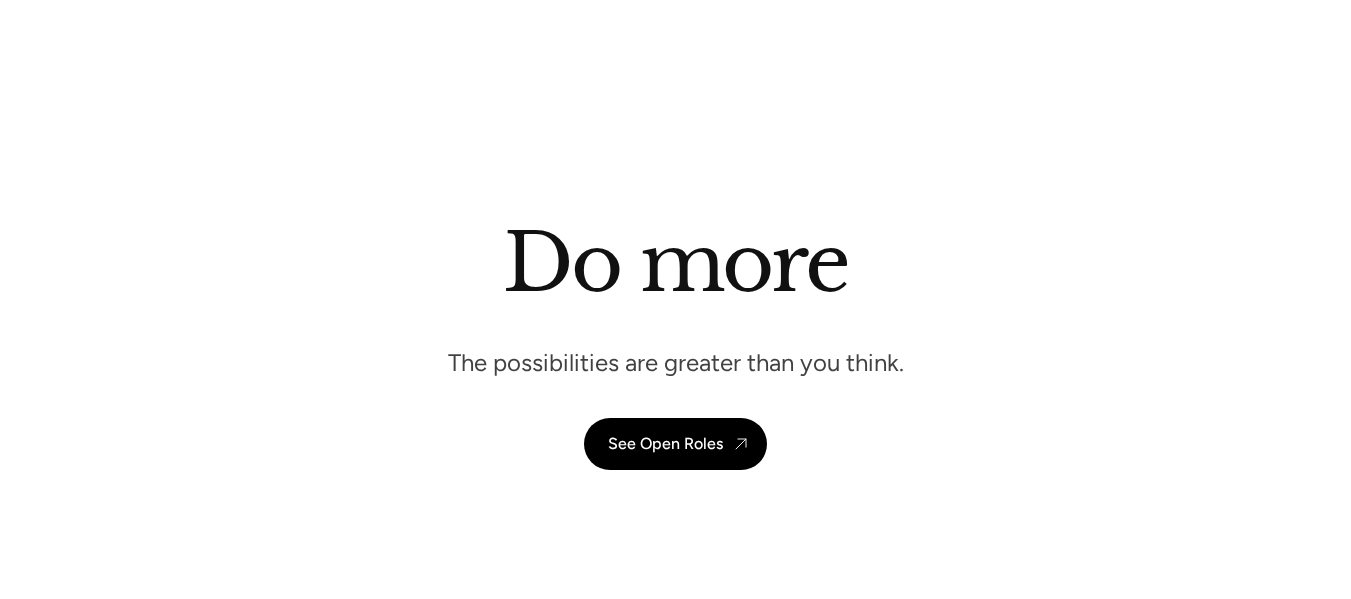 scroll, scrollTop: 1402, scrollLeft: 0, axis: vertical 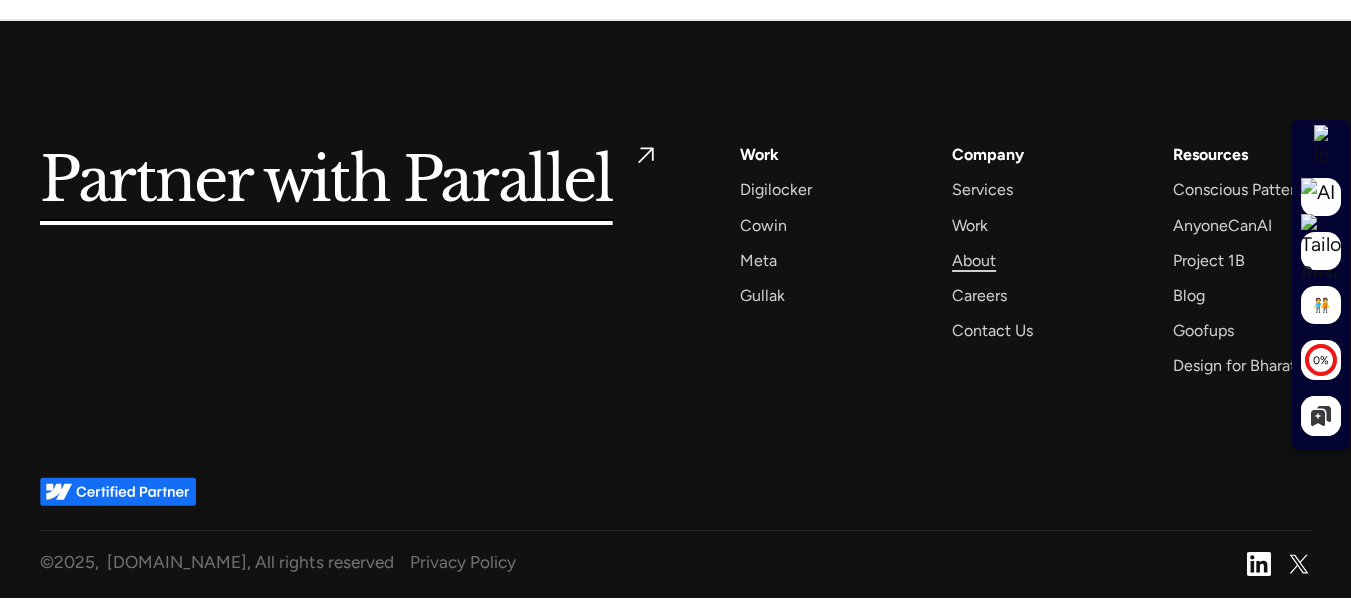 click on "About" at bounding box center (974, 260) 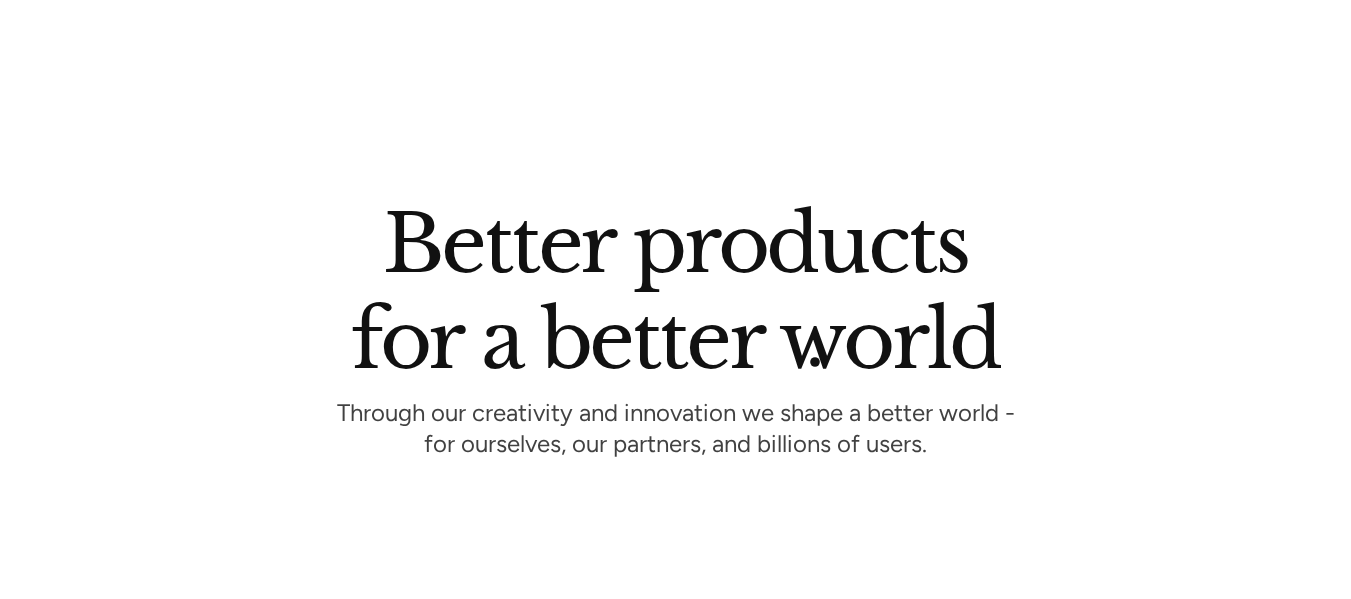 scroll, scrollTop: 1304, scrollLeft: 0, axis: vertical 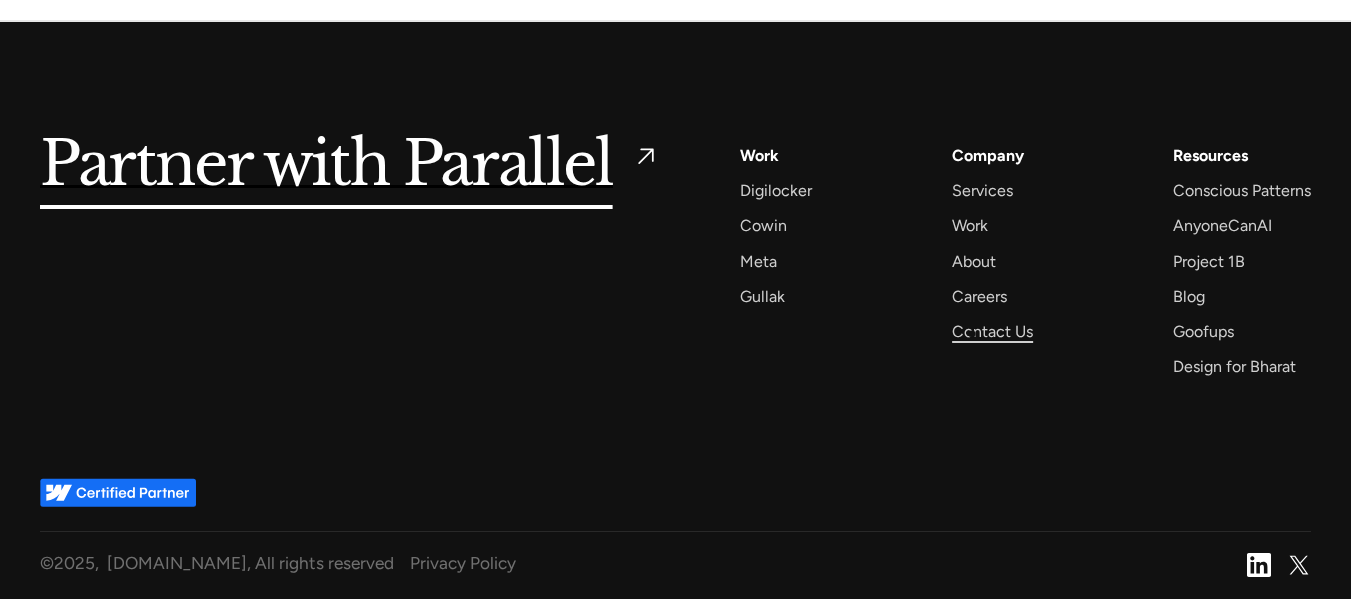 click on "Contact Us" at bounding box center (992, 331) 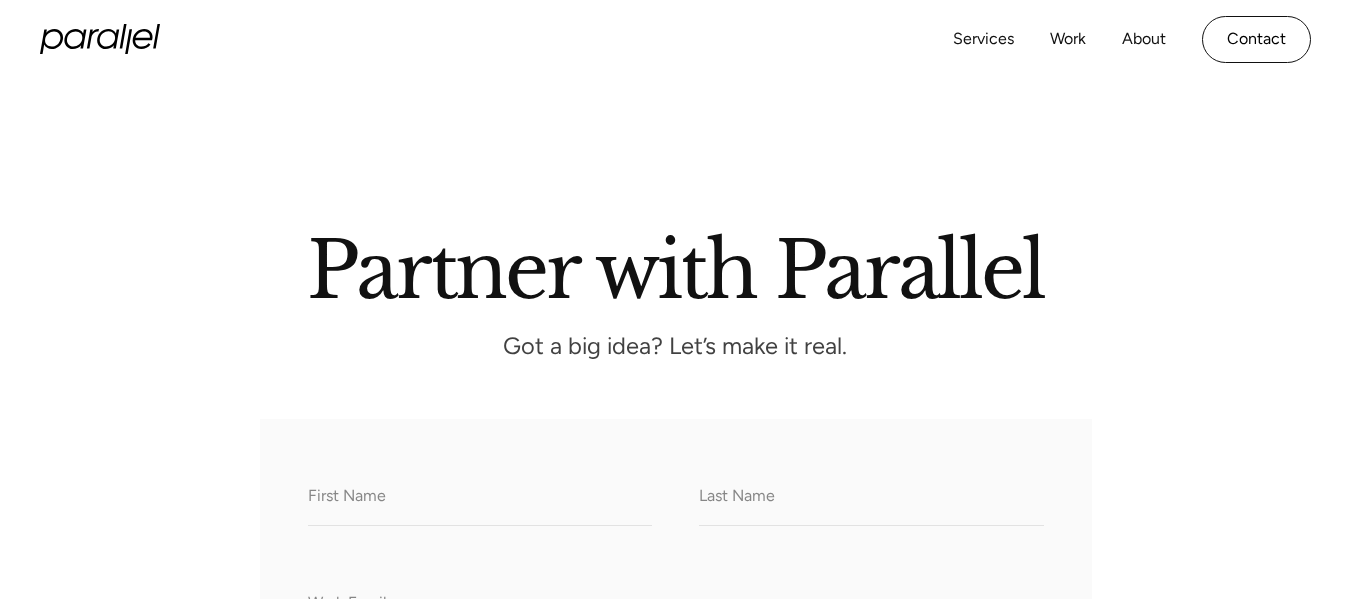 scroll, scrollTop: 744, scrollLeft: 0, axis: vertical 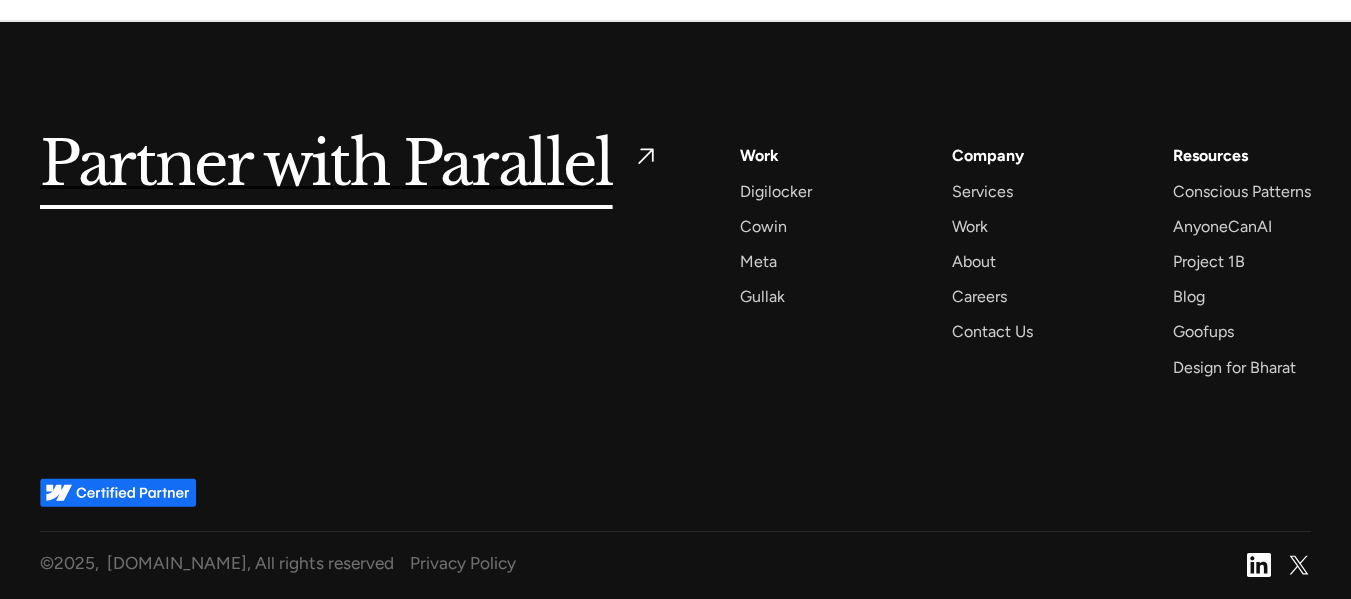click on "Services AI Design Sprint Design Sprint UX Design ProdUX Work Digilocker Cowin Meta Gullak Company Services Work About Careers Contact Us Resources Conscious Patterns AnyoneCanAI Project 1B Blog Goofups Design for Bharat" at bounding box center [1025, 261] 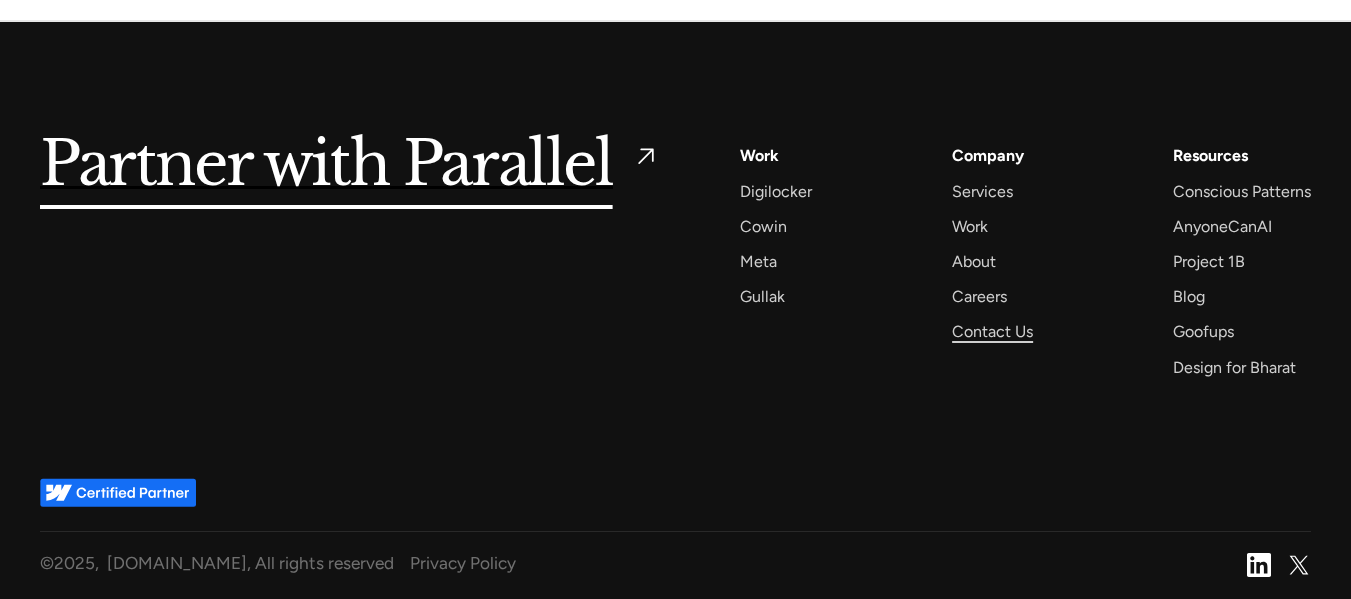click on "Contact Us" at bounding box center (992, 331) 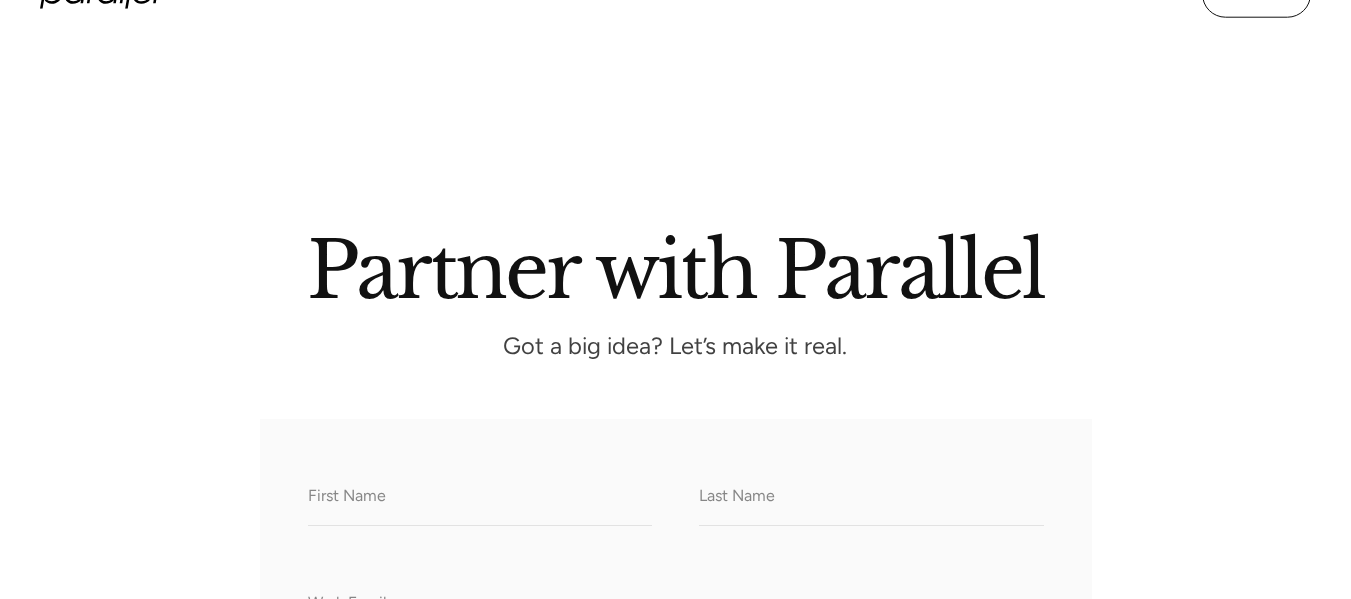 scroll, scrollTop: 957, scrollLeft: 0, axis: vertical 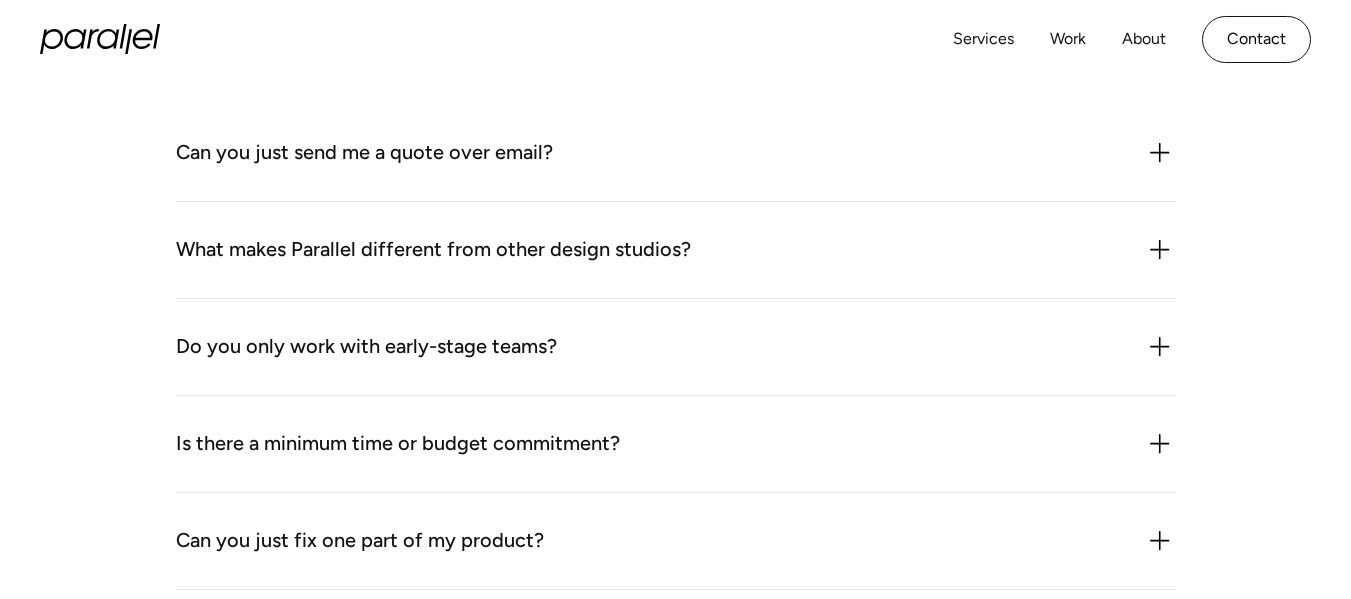 click on "Do you only work with early-stage teams? Mostly, but not exclusively. We work with early-stage teams often, but also with scale-ups and enterprise teams - especially when they’re launching new bets, rethinking core experiences, or building with AI." at bounding box center [676, 347] 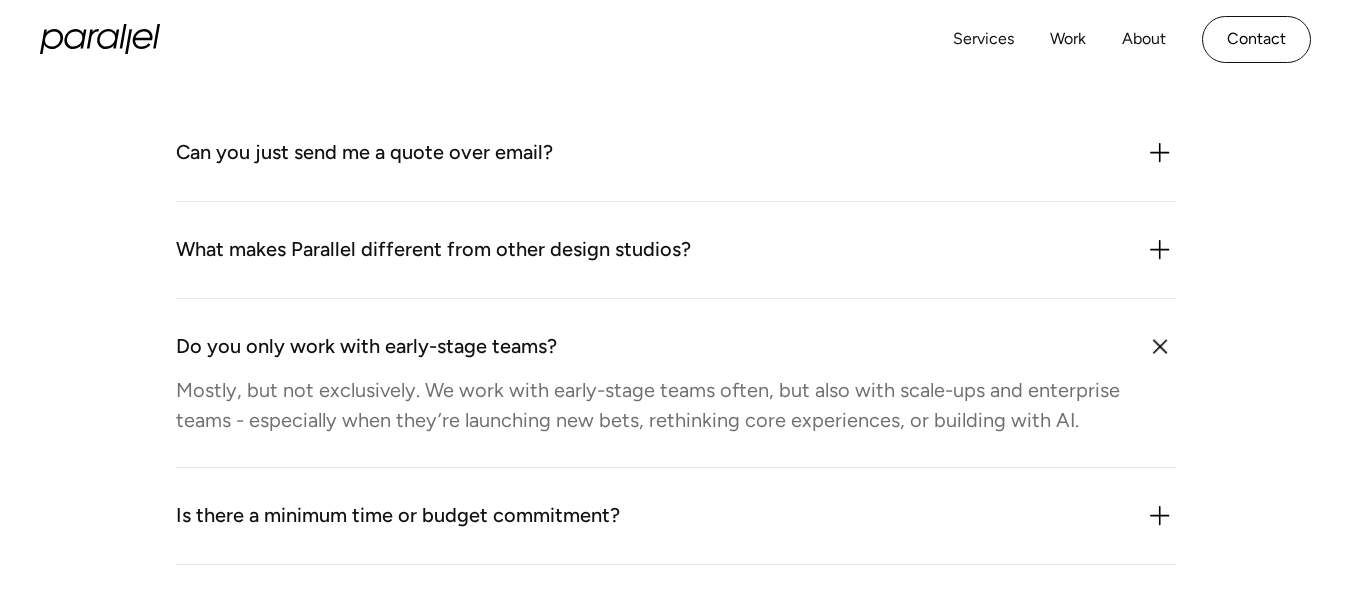 click on "Do you only work with early-stage teams? Mostly, but not exclusively. We work with early-stage teams often, but also with scale-ups and enterprise teams - especially when they’re launching new bets, rethinking core experiences, or building with AI." at bounding box center (676, 383) 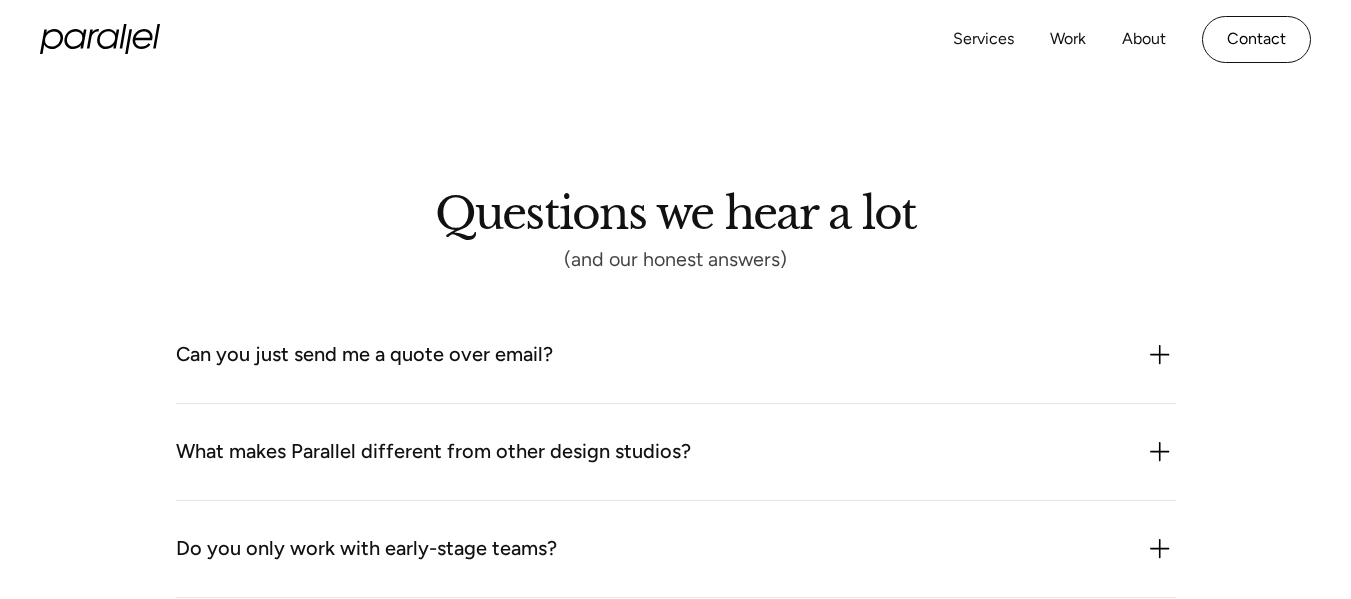 scroll, scrollTop: 1503, scrollLeft: 0, axis: vertical 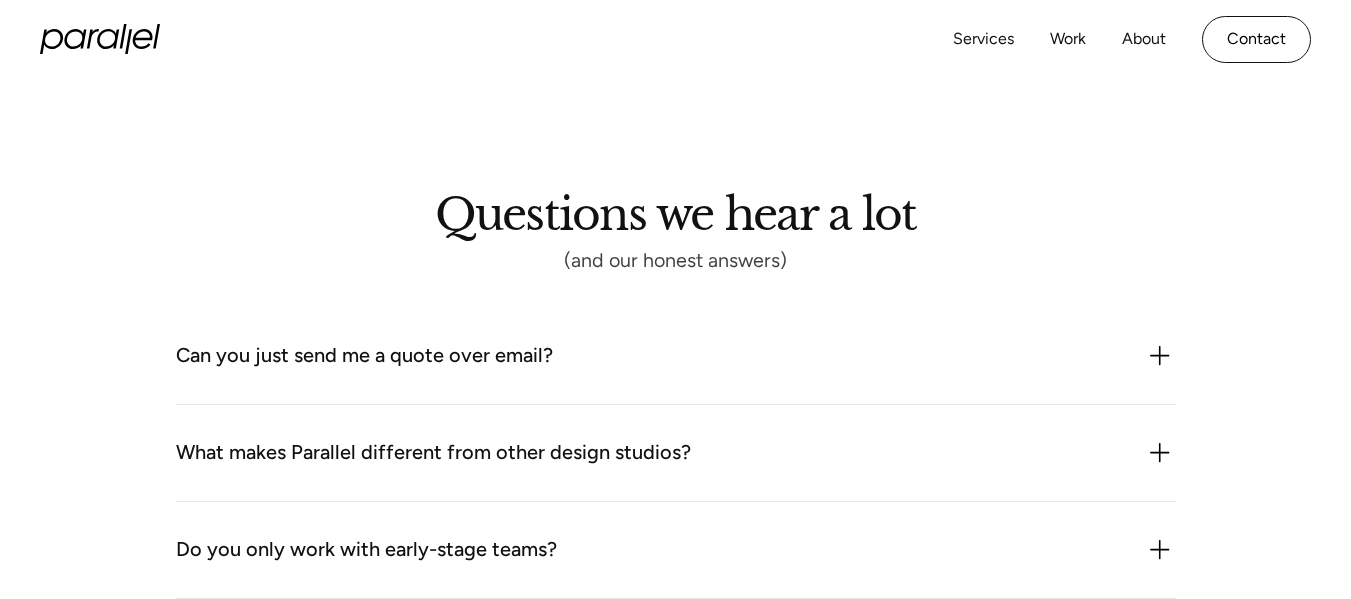 click on "Can you just send me a quote over email?" at bounding box center (364, 356) 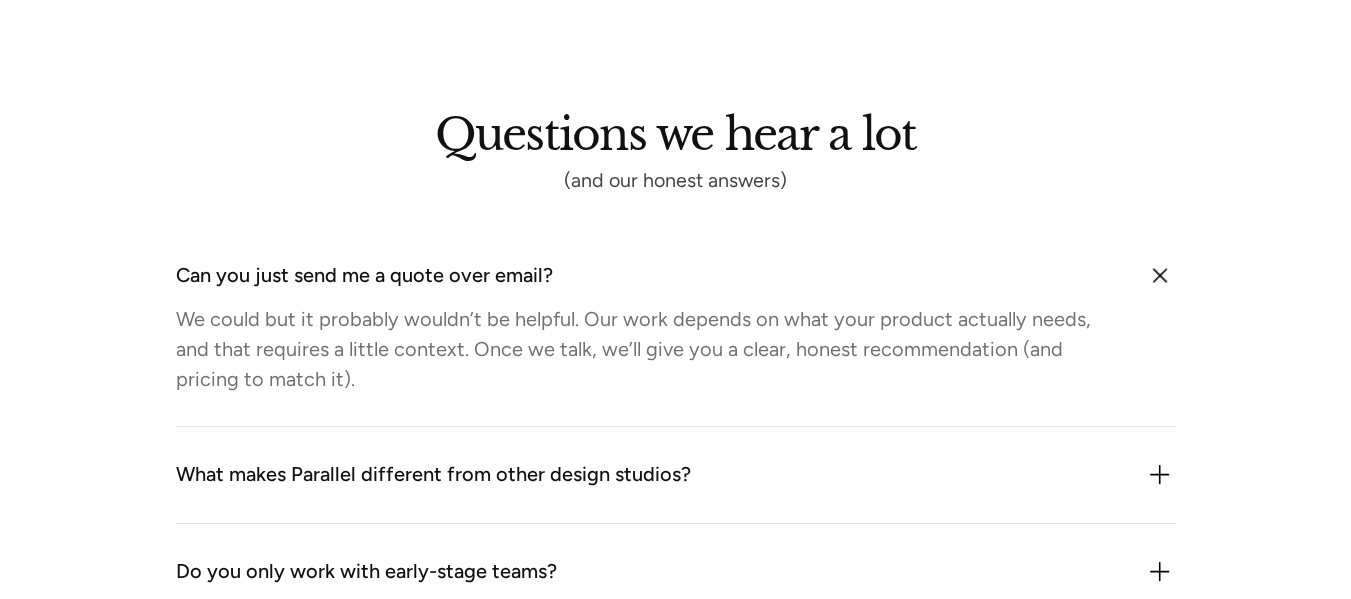 click on "What makes Parallel different from other design studios? We combine product thinking, user research, and hands-on execution - all in one team. Our work goes beyond visuals; we help teams make smarter bets for growth, validate product roadmaps faster ,and design for long-term scalability." at bounding box center (676, 475) 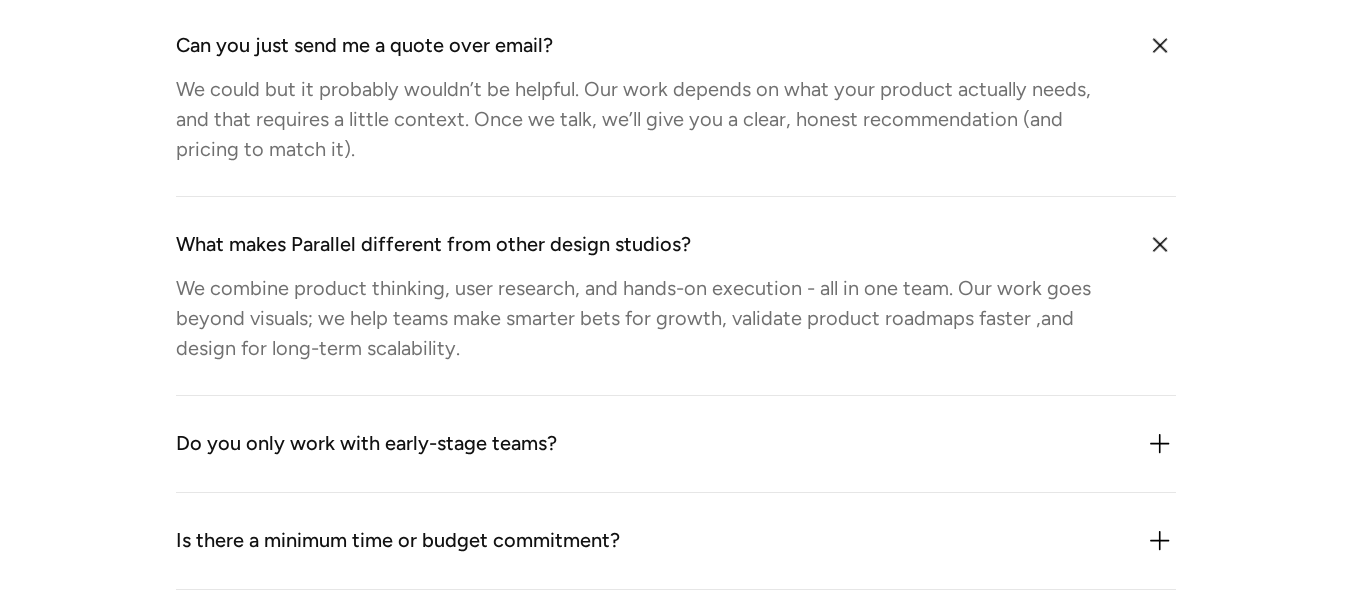 scroll, scrollTop: 1814, scrollLeft: 0, axis: vertical 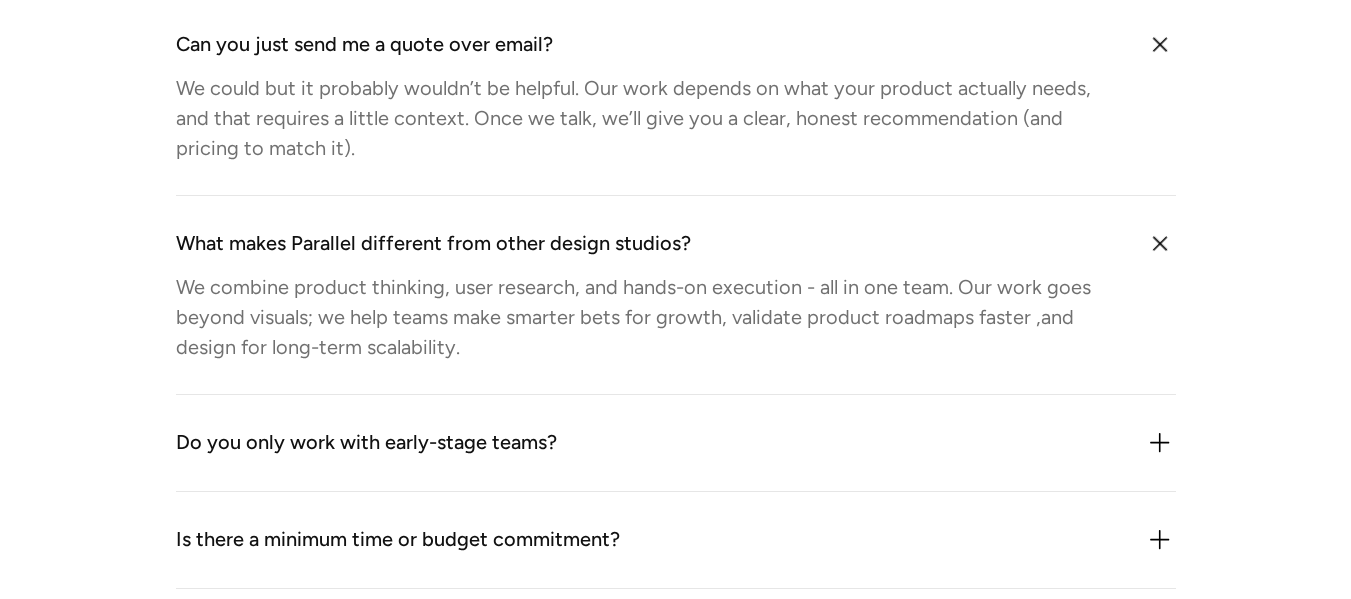 click on "Do you only work with early-stage teams?" at bounding box center (366, 443) 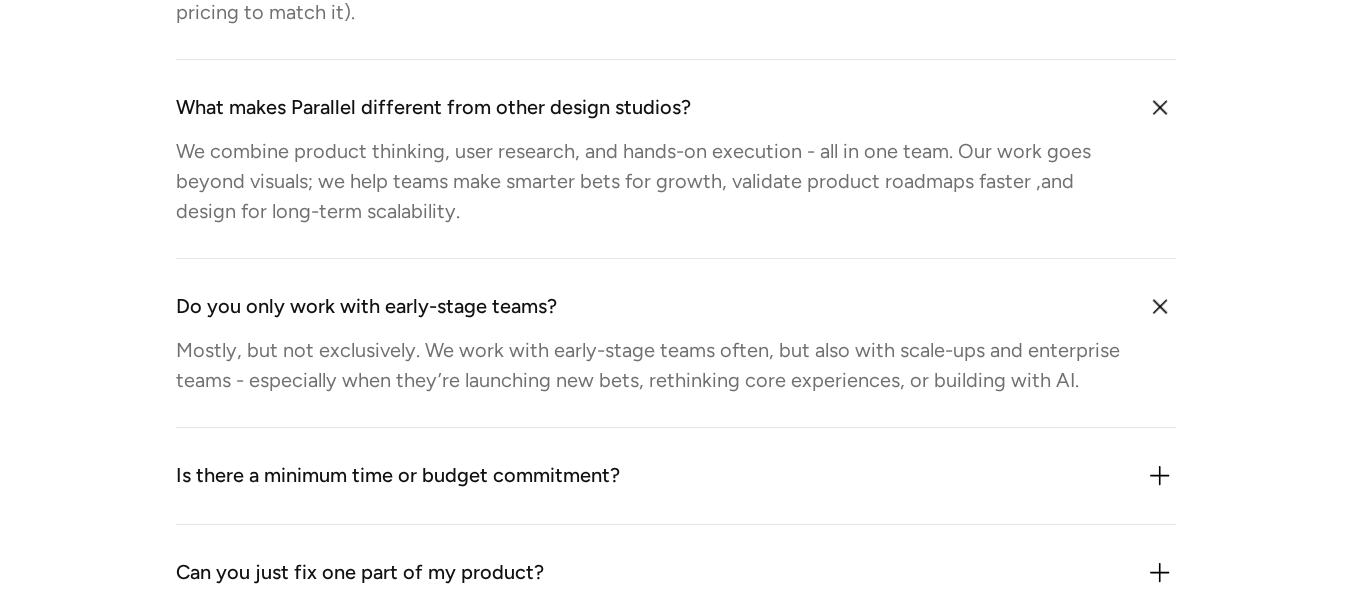 scroll, scrollTop: 1951, scrollLeft: 0, axis: vertical 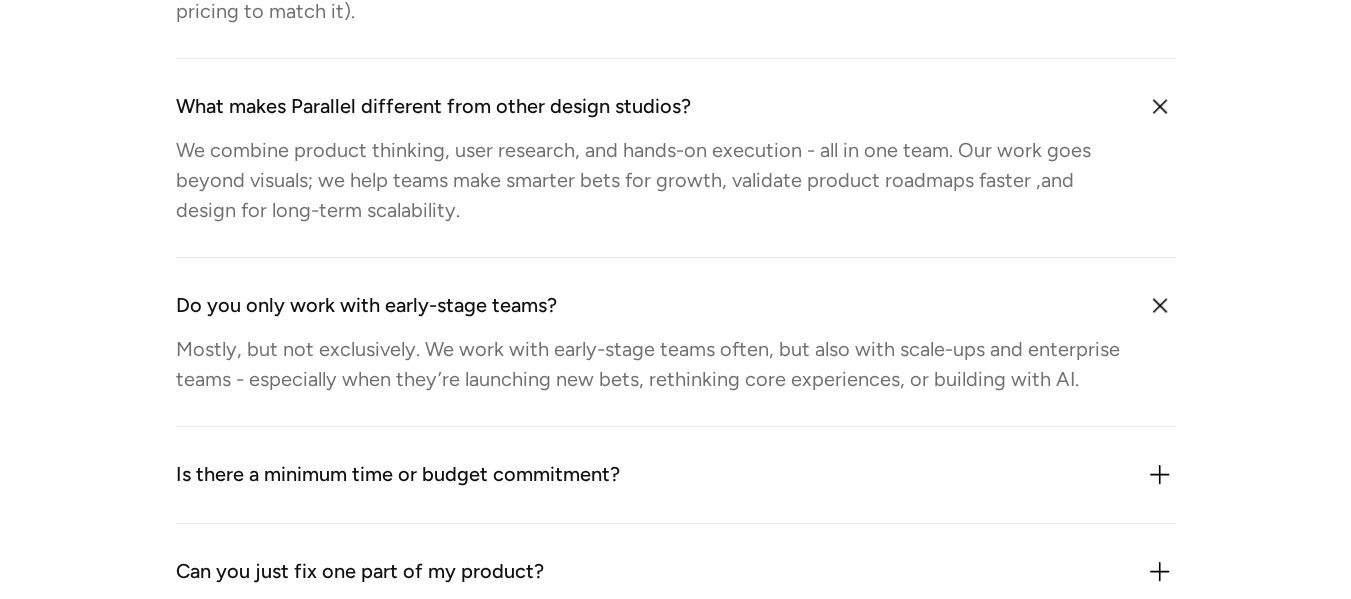 click on "Is there a minimum time or budget commitment? We’re flexible but we don’t do one-off tasks. Most projects start with a 4–6 week sprint and evolve from there. The best outcomes come from focused, collaborative work - not piecemeal execution." at bounding box center (676, 475) 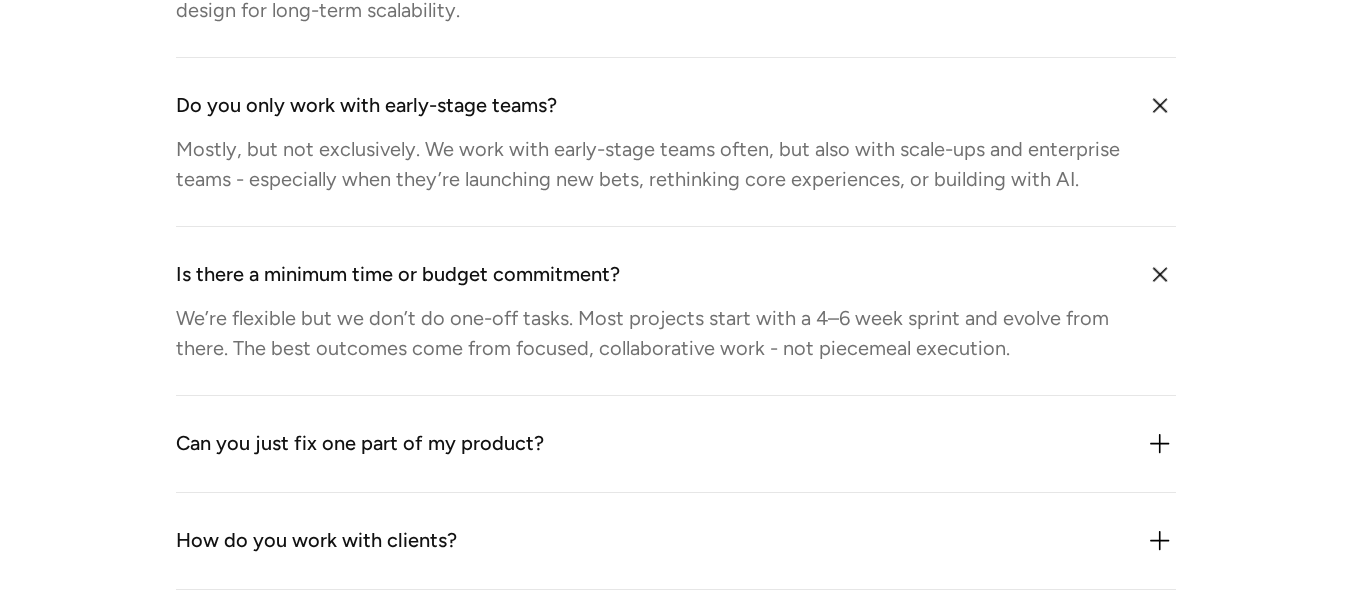 scroll, scrollTop: 2153, scrollLeft: 0, axis: vertical 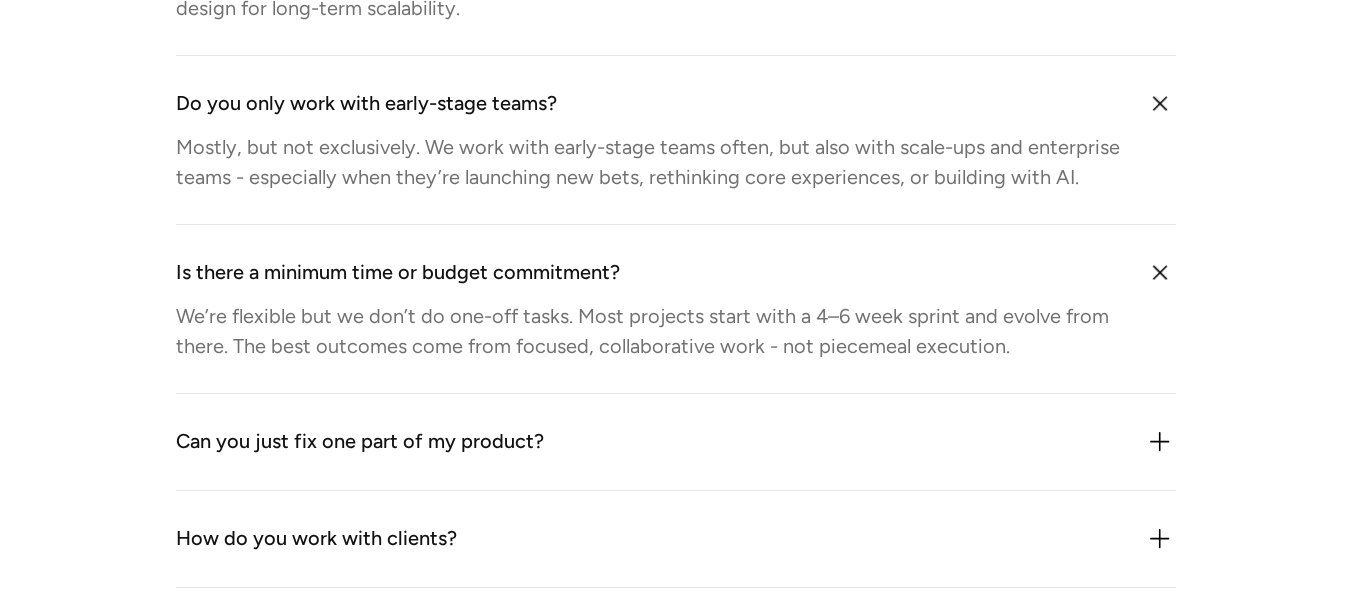 click on "Can you just fix one part of my product?" at bounding box center (360, 442) 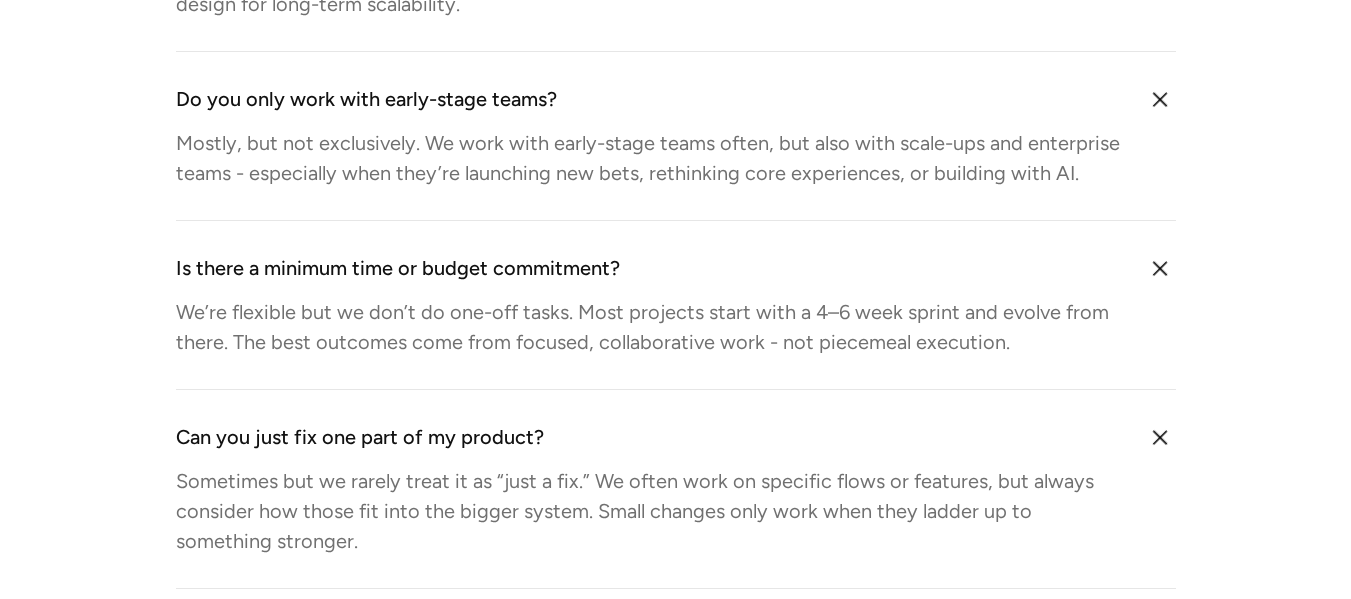 scroll, scrollTop: 2158, scrollLeft: 0, axis: vertical 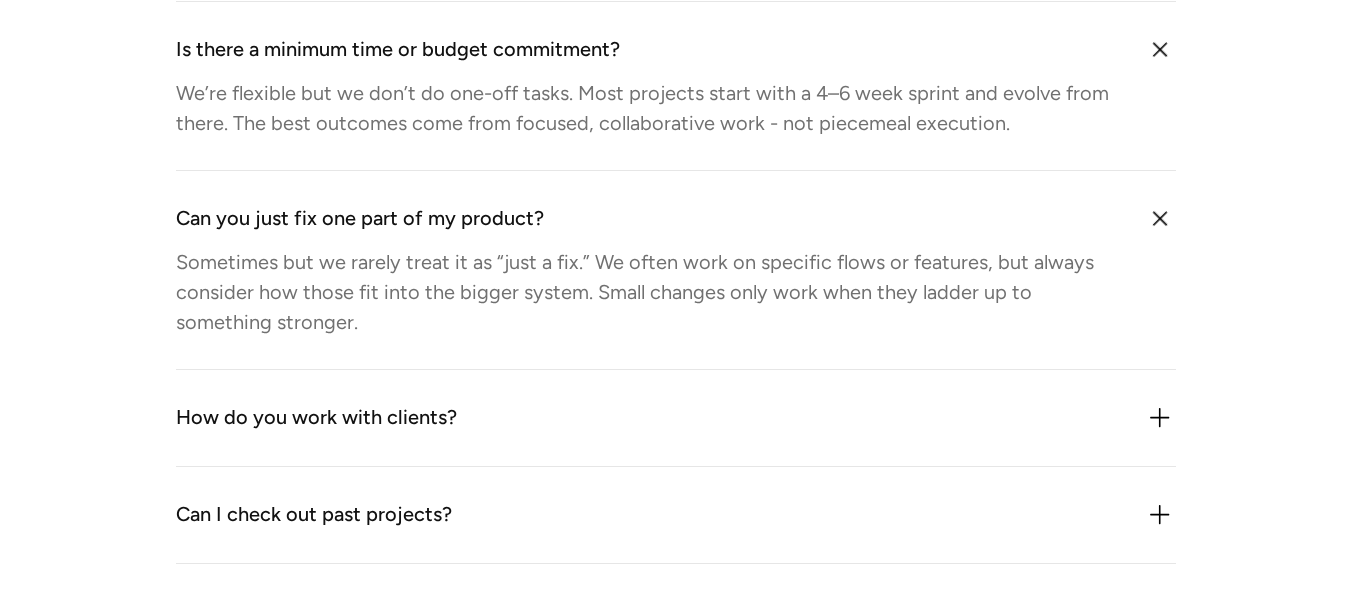 click on "How do you work with clients?" at bounding box center [316, 418] 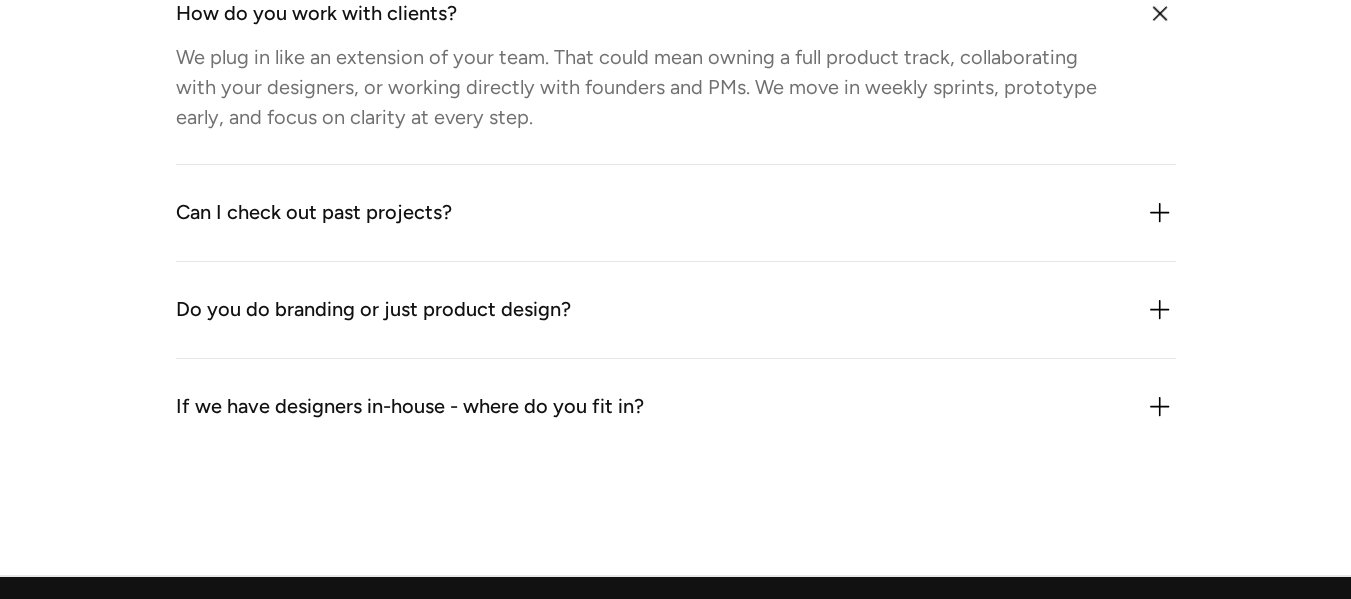 scroll, scrollTop: 2782, scrollLeft: 0, axis: vertical 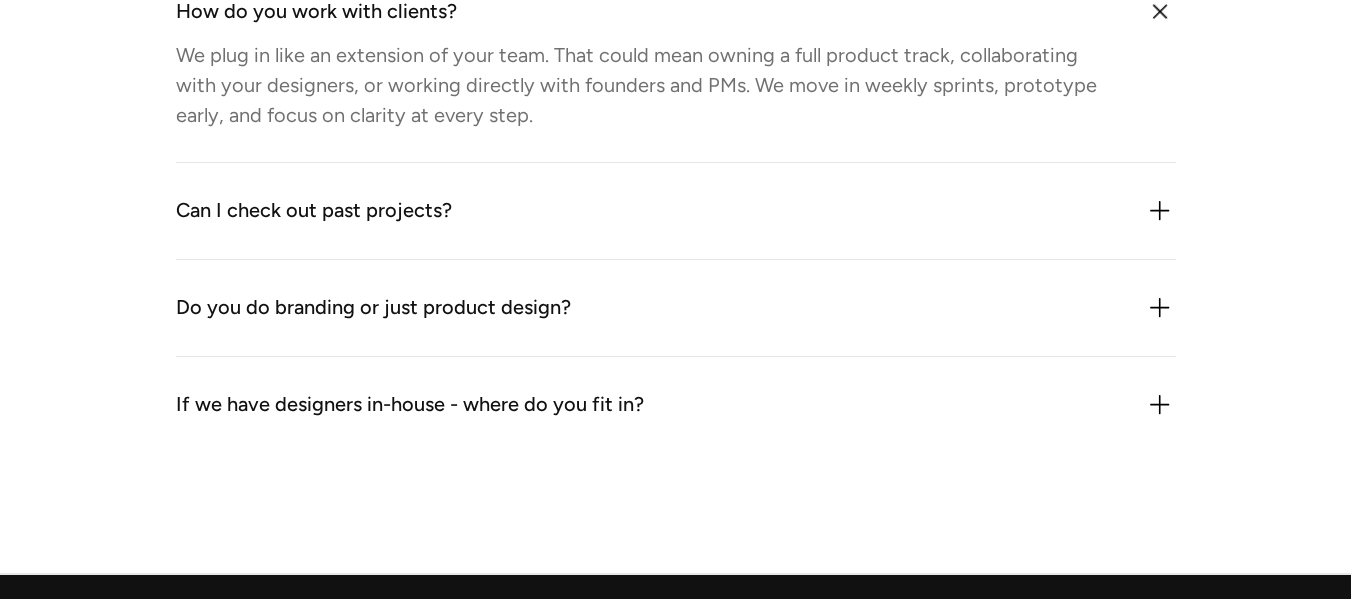click on "Can I check out past projects? Yes but usually after we know more about what you’re building. Some of our work is under NDA, but we’ll always share examples that show how we think and deliver." at bounding box center (676, 211) 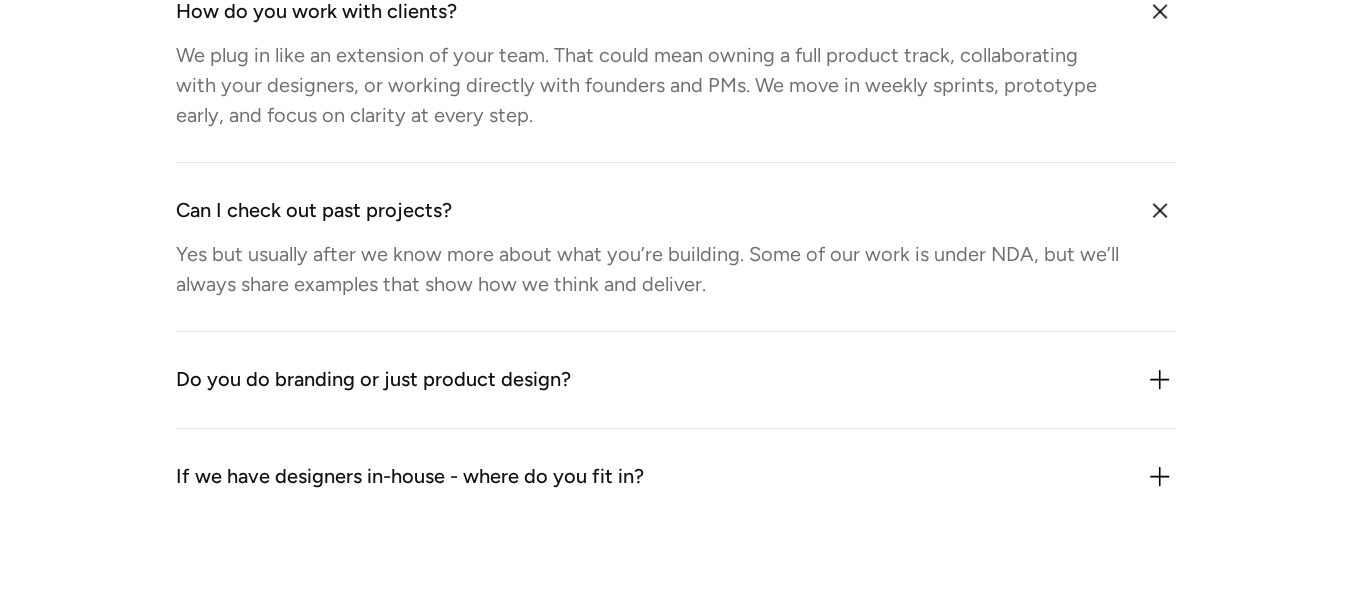 click on "Can I check out past projects? Yes but usually after we know more about what you’re building. Some of our work is under NDA, but we’ll always share examples that show how we think and deliver." at bounding box center [676, 247] 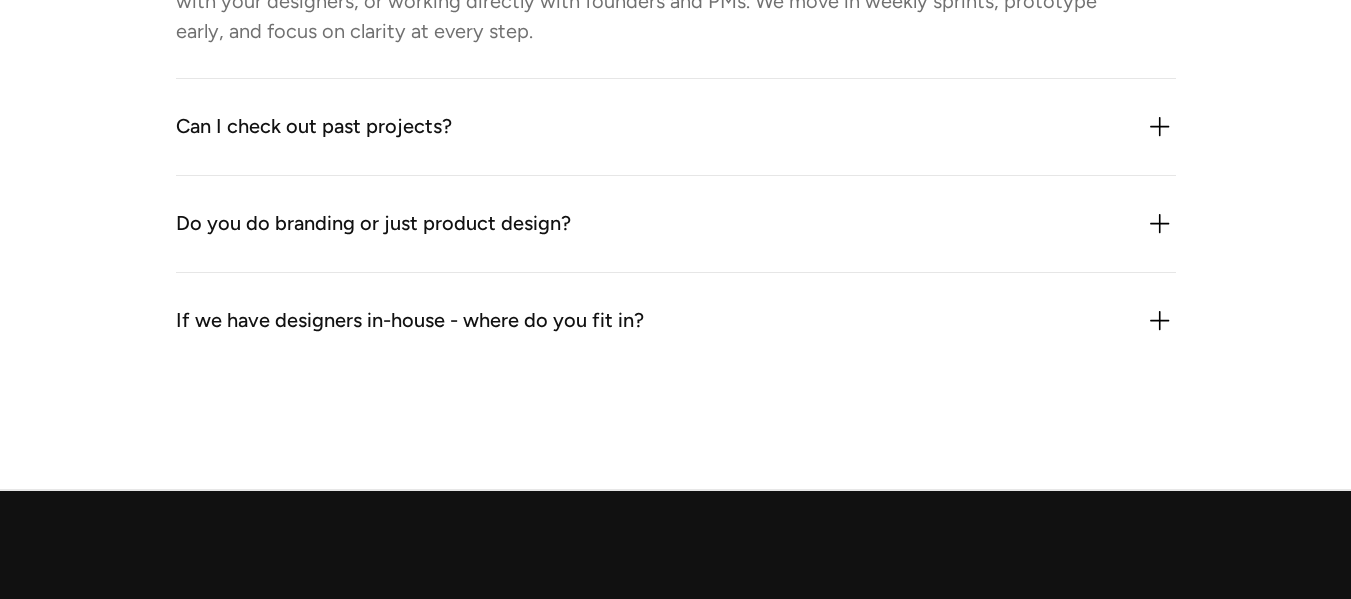 scroll, scrollTop: 2868, scrollLeft: 0, axis: vertical 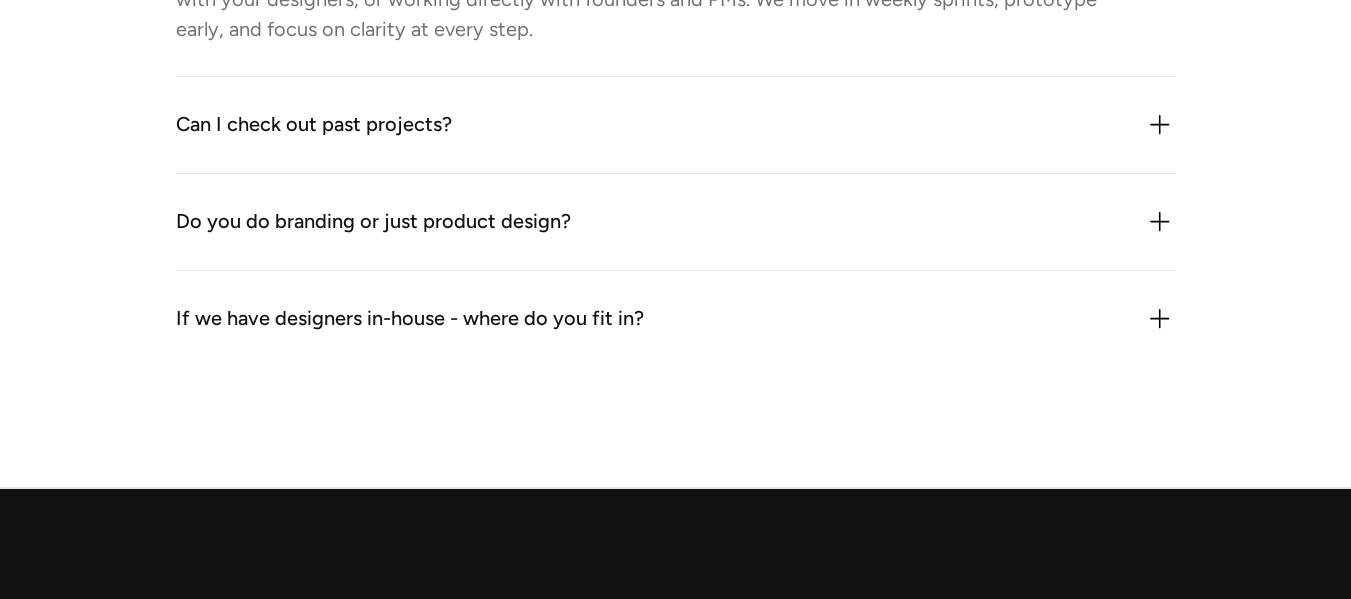 click on "Do you do branding or just product design?" at bounding box center (373, 222) 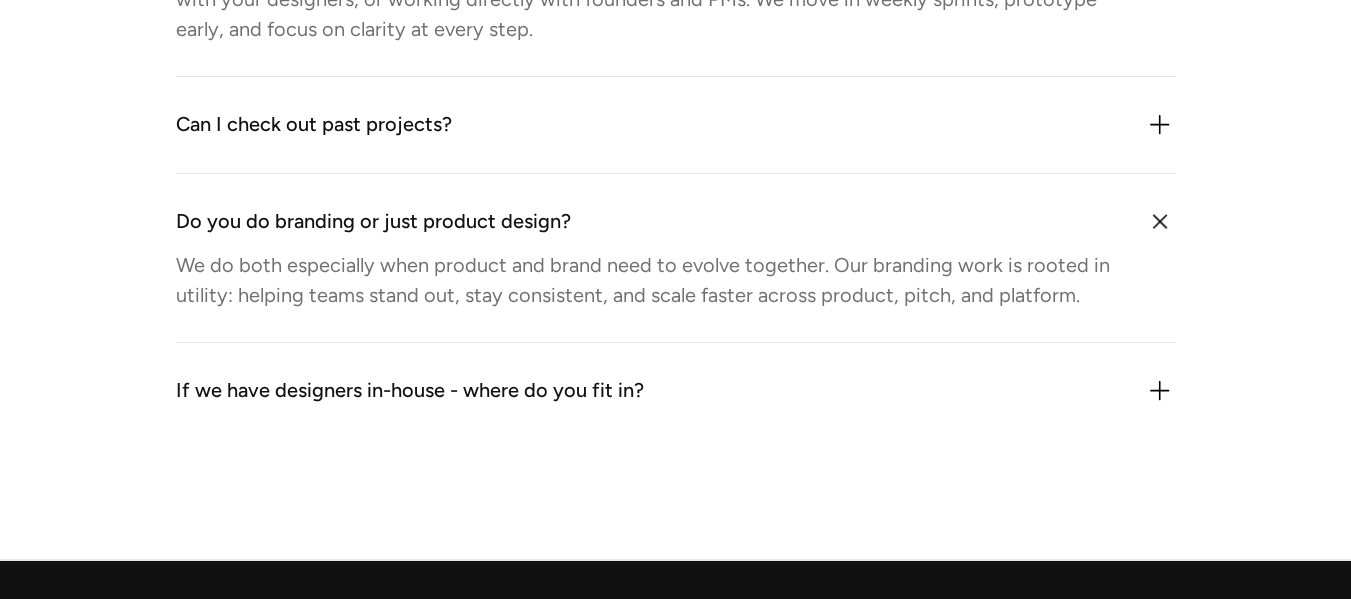 click on "Do you do branding or just product design?" at bounding box center (373, 222) 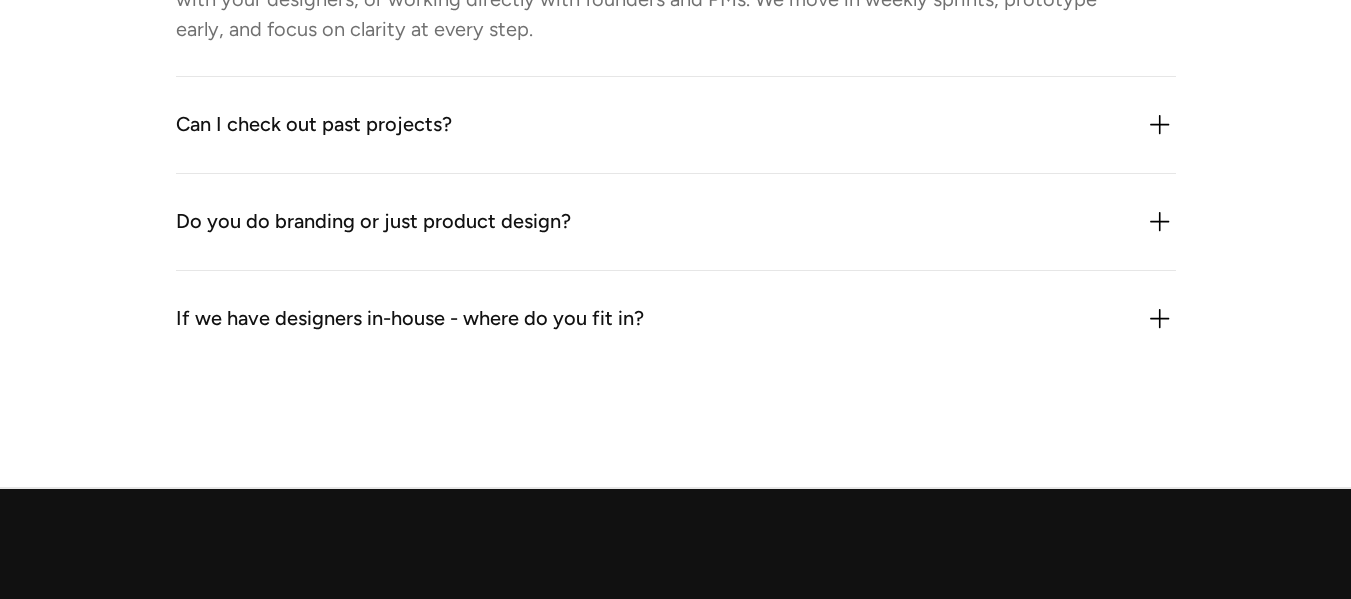 click on "If we have designers in-house - where do you fit in?" at bounding box center (410, 319) 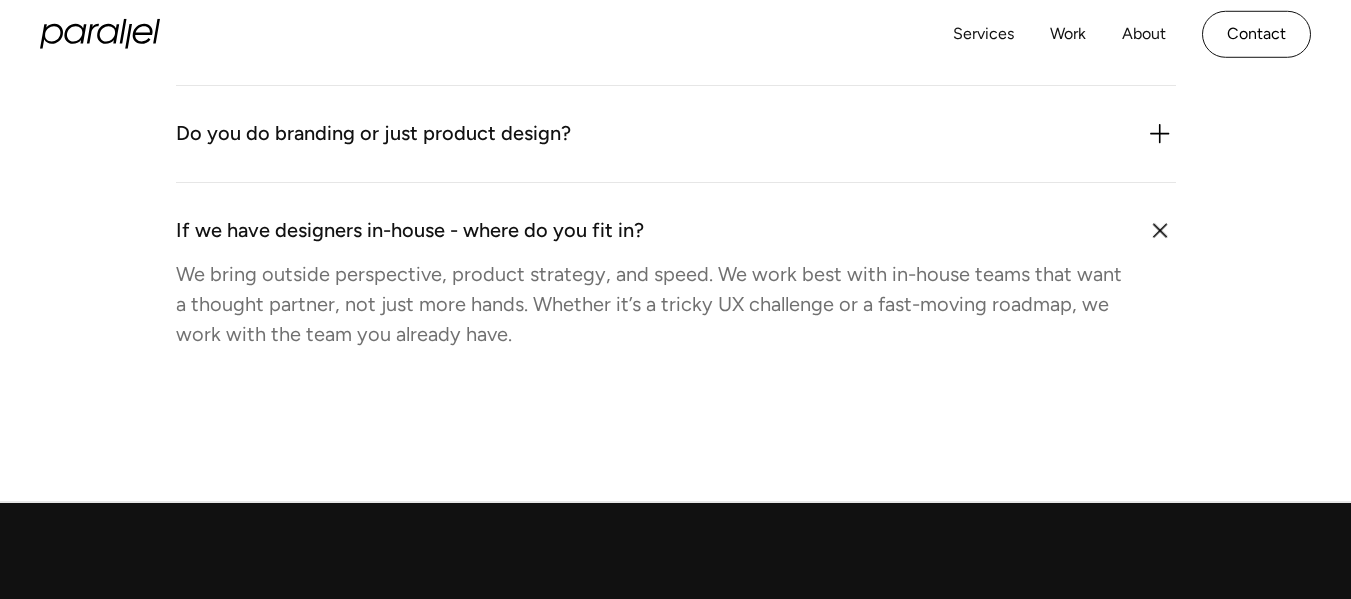 scroll, scrollTop: 3439, scrollLeft: 0, axis: vertical 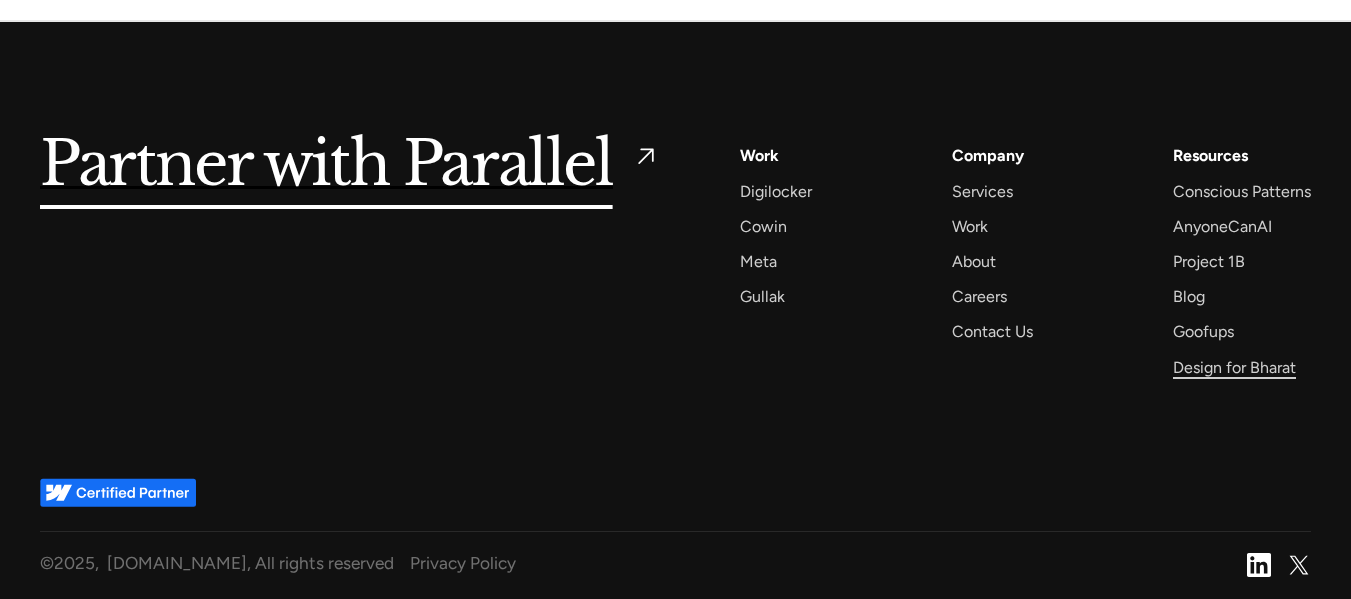 click on "Design for Bharat" at bounding box center [1234, 367] 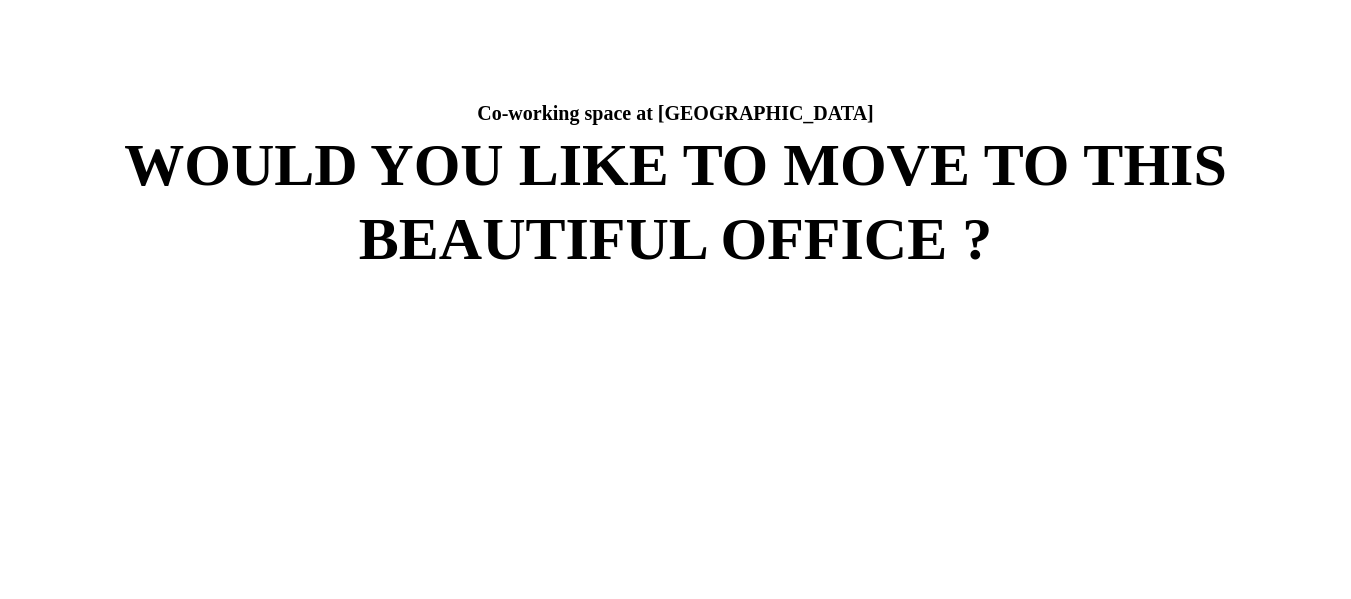 scroll, scrollTop: 446, scrollLeft: 0, axis: vertical 